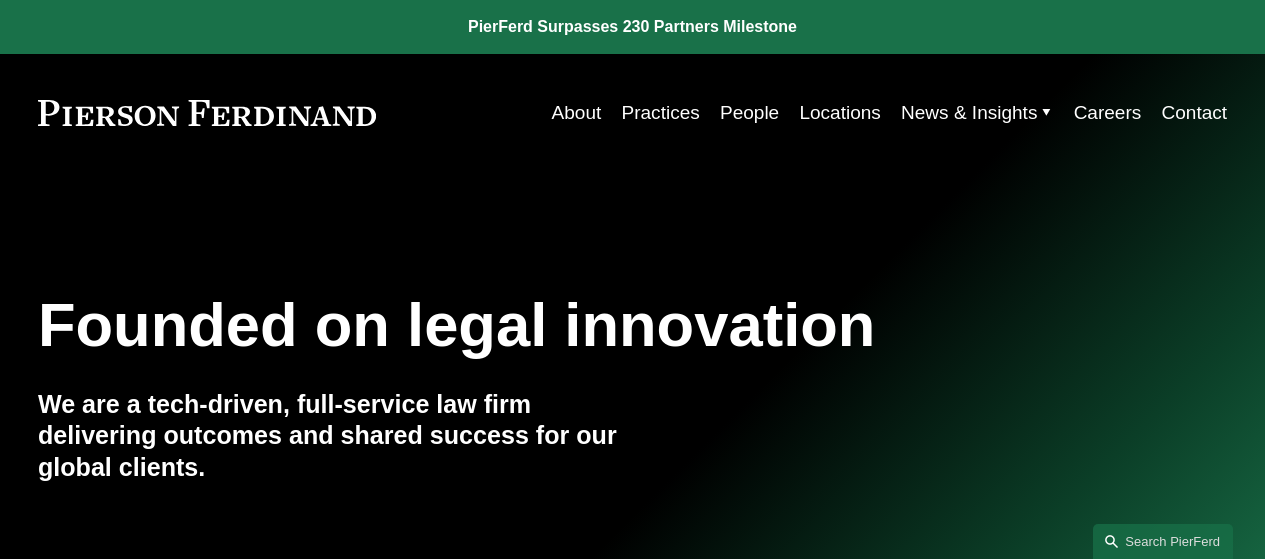 scroll, scrollTop: 0, scrollLeft: 0, axis: both 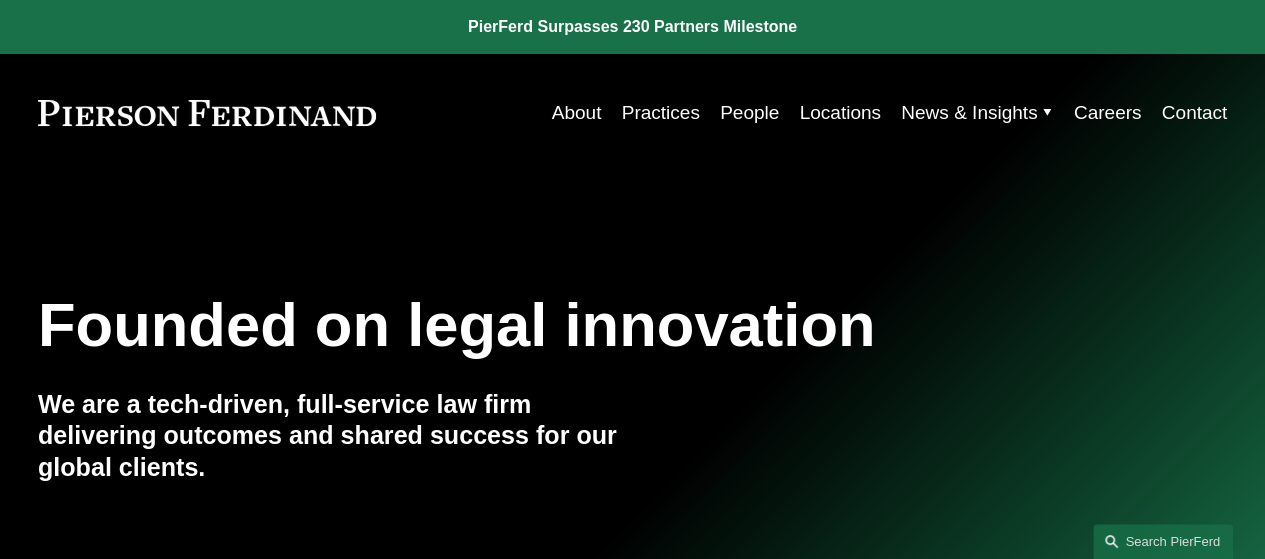 click on "Careers" at bounding box center (1108, 113) 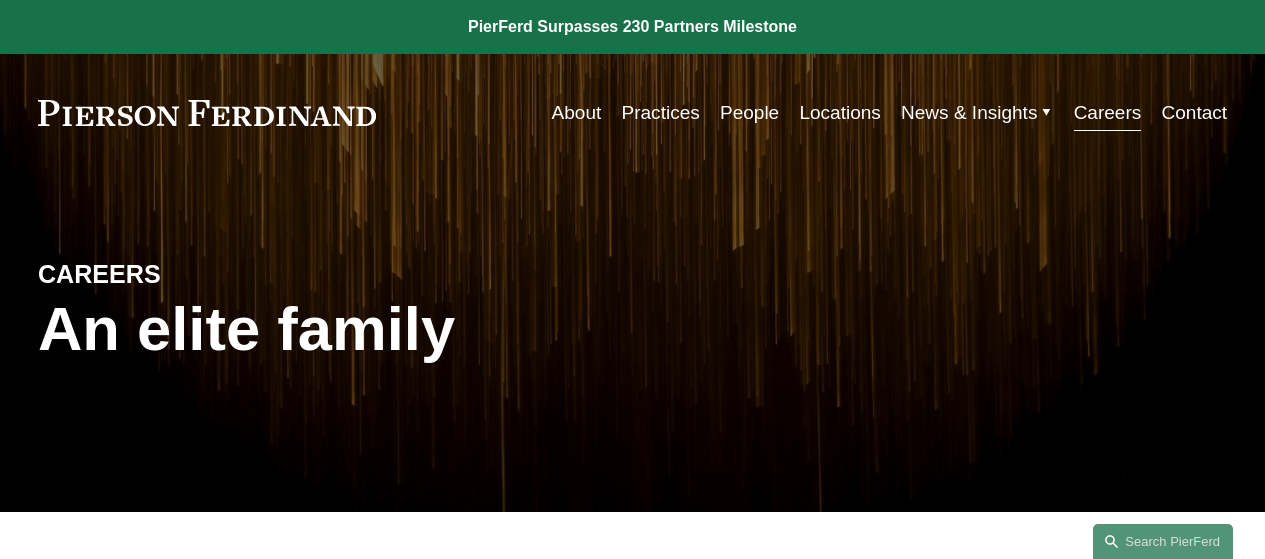 scroll, scrollTop: 0, scrollLeft: 0, axis: both 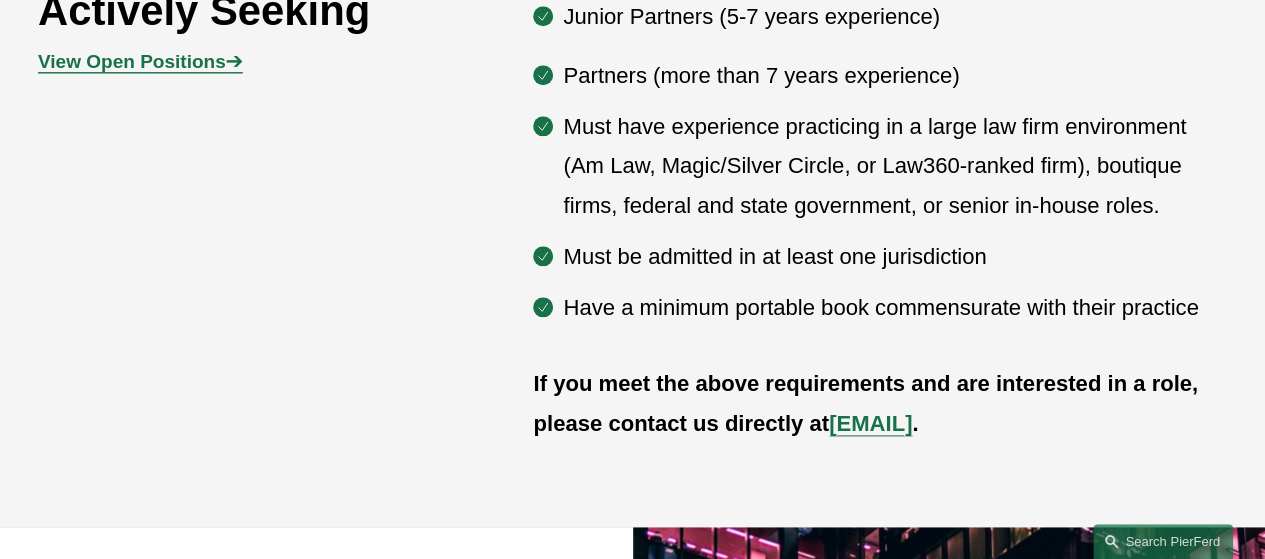 click on "View Open Positions" at bounding box center [132, 61] 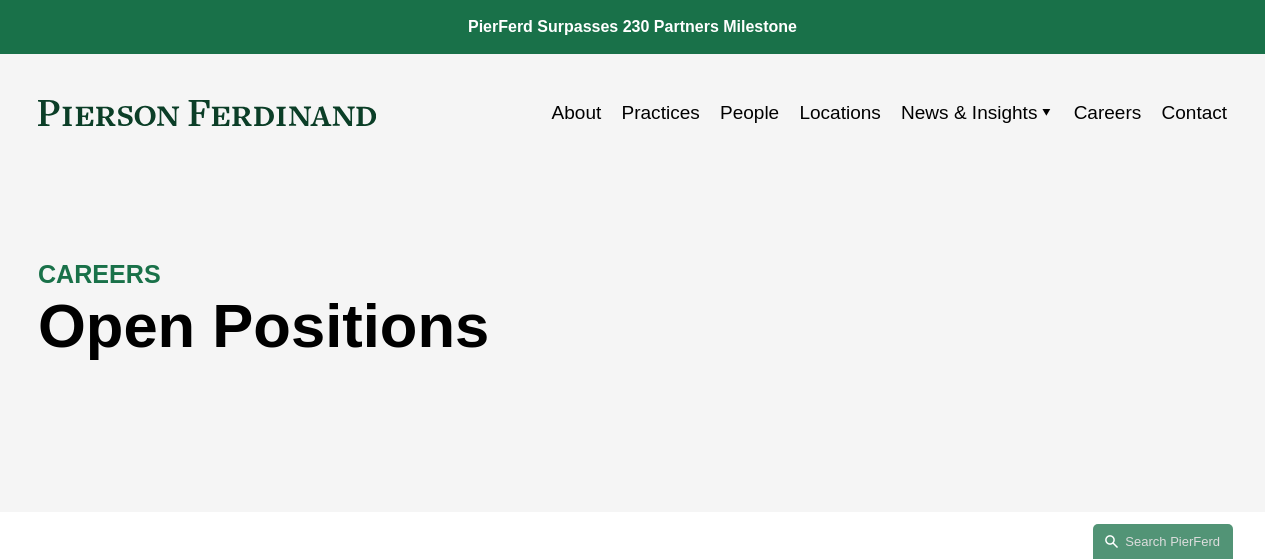 scroll, scrollTop: 0, scrollLeft: 0, axis: both 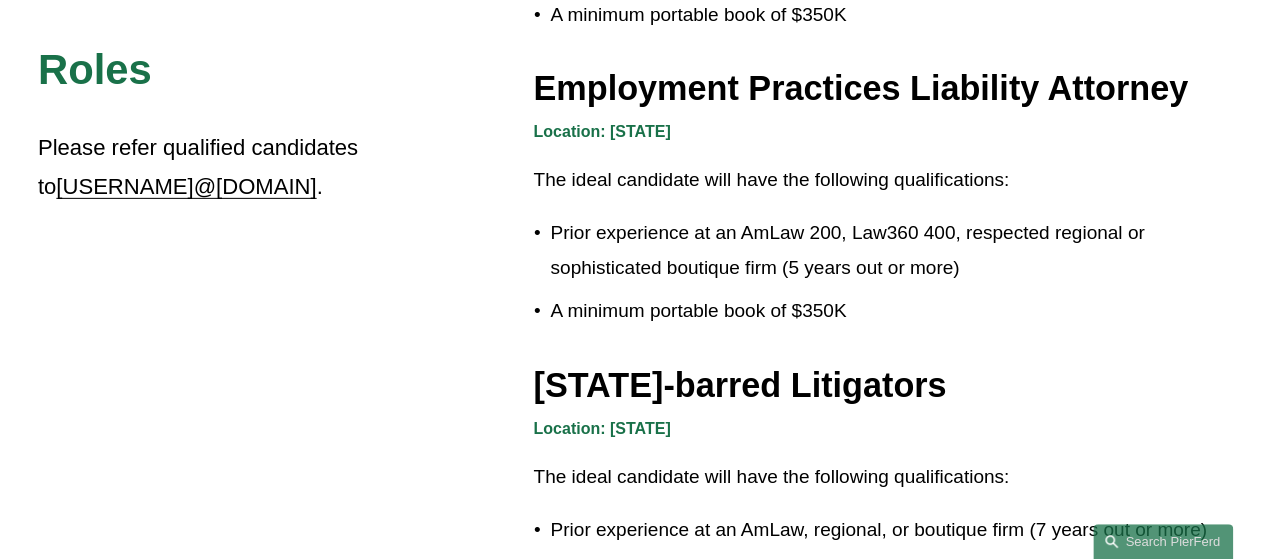 click on "Employment Practices Liability Attorney" at bounding box center [880, 88] 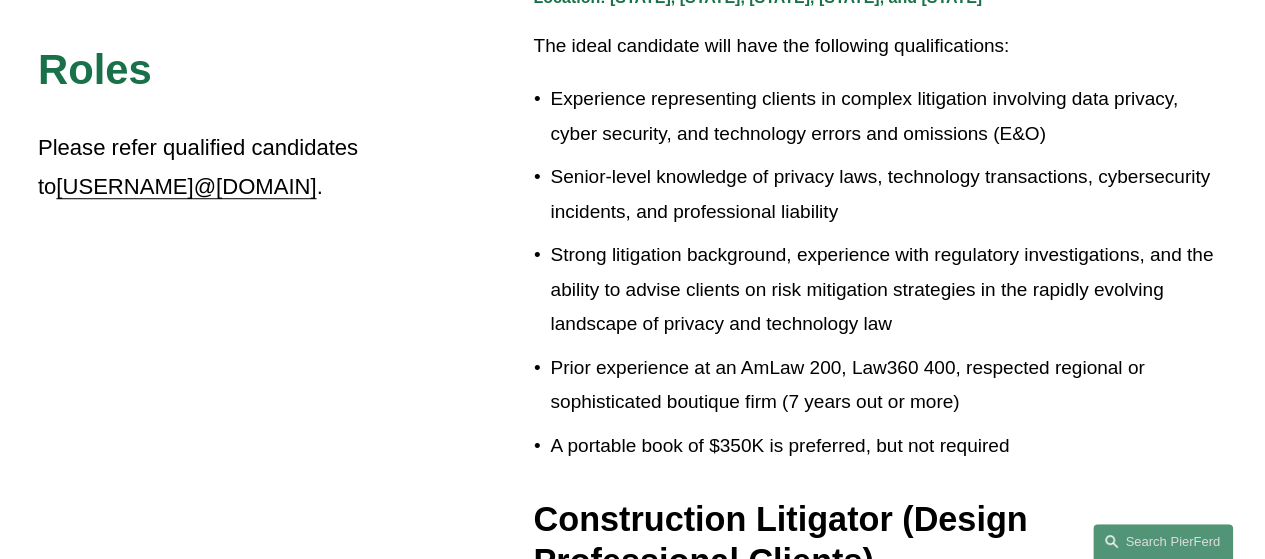 scroll, scrollTop: 663, scrollLeft: 0, axis: vertical 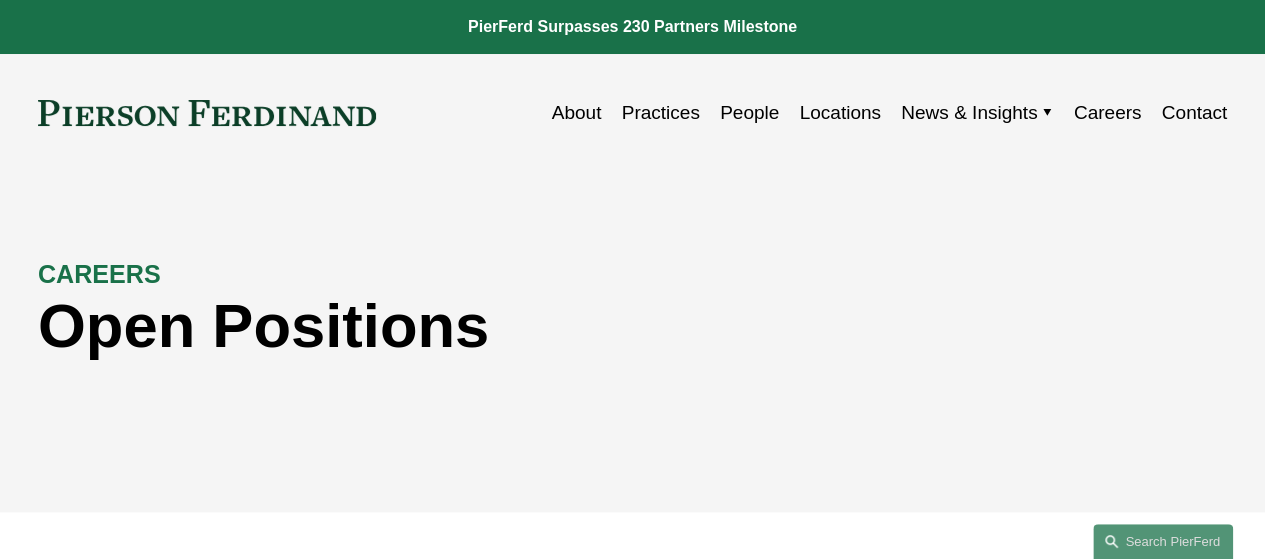 click on "Locations" at bounding box center (839, 113) 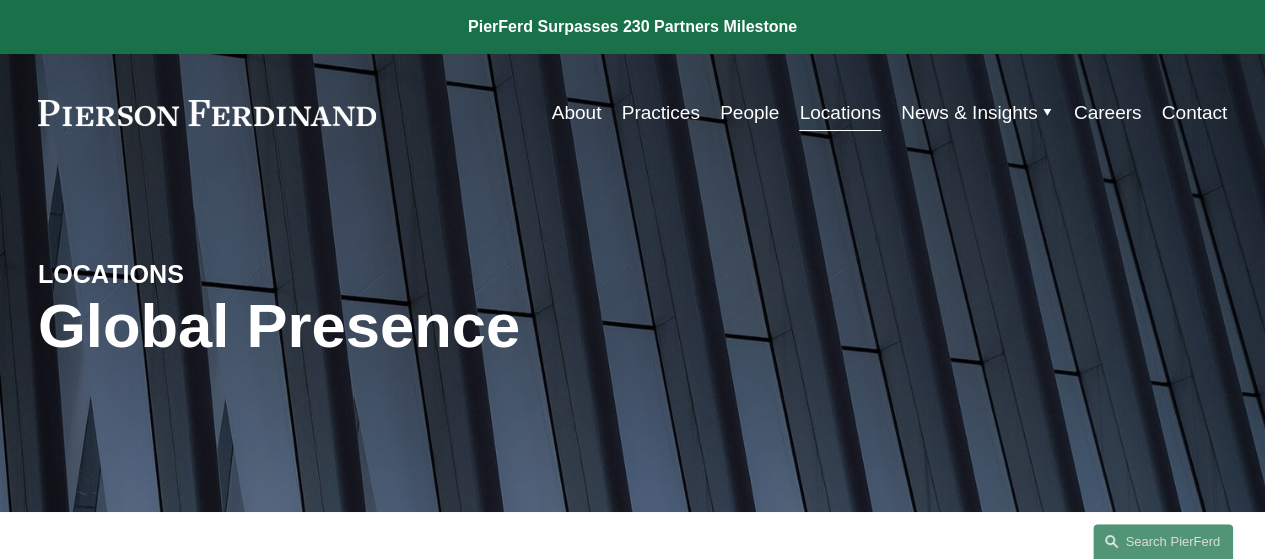 scroll, scrollTop: 92, scrollLeft: 0, axis: vertical 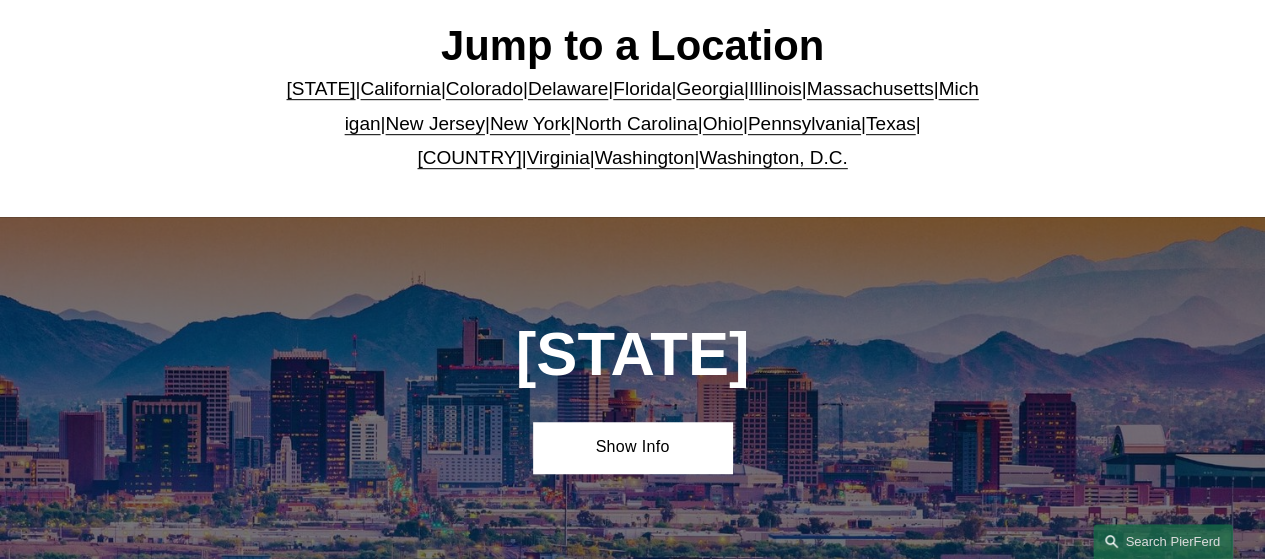 click on "Arizona   |   California   |   Colorado   |   Delaware   |   Florida   |   Georgia   |   Illinois   |   Massachusetts   |  Michigan   |   New Jersey   |   New York   |   North Carolina   |   Ohio   |   Pennsylvania   |   Texas   | United Kingdom   |   Virginia   |   Washington   |   Washington, D.C." at bounding box center [633, 123] 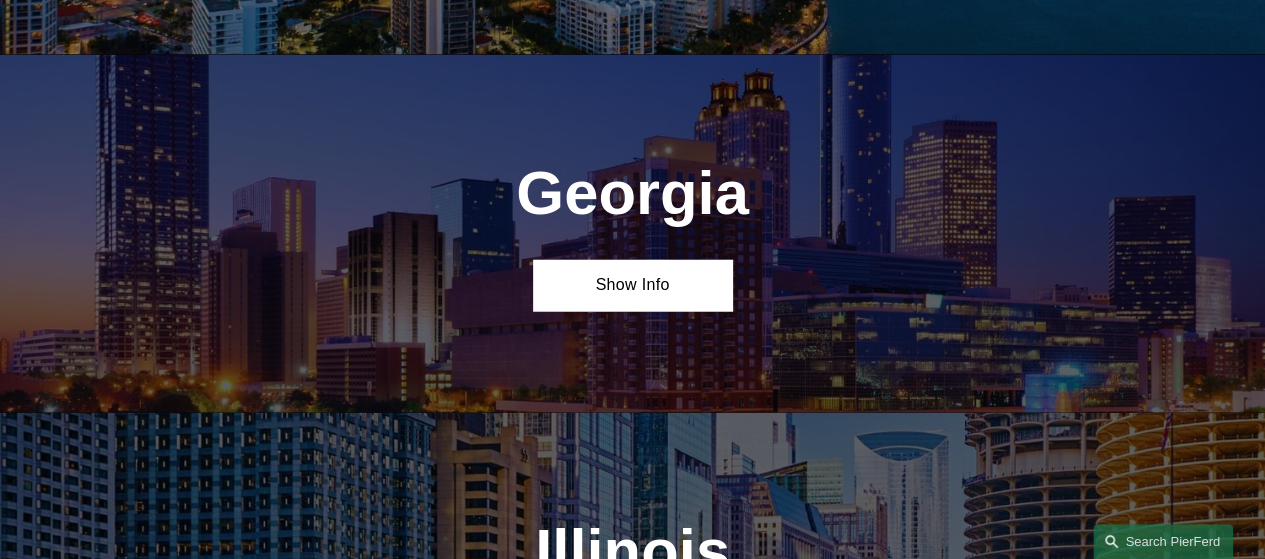 scroll, scrollTop: 2600, scrollLeft: 0, axis: vertical 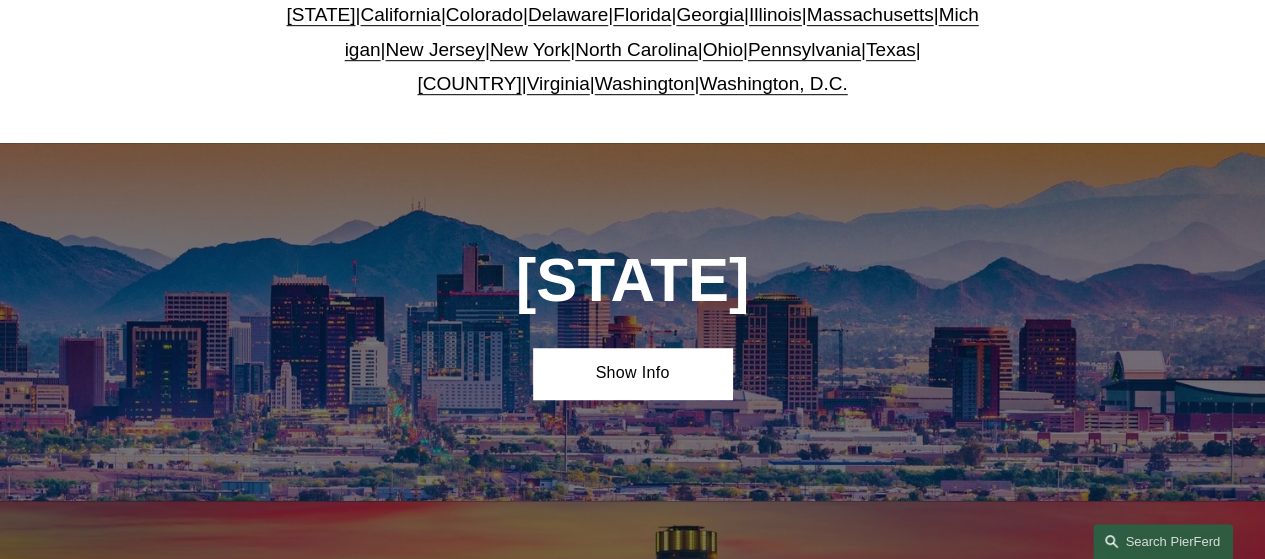 click on "Texas" at bounding box center (891, 49) 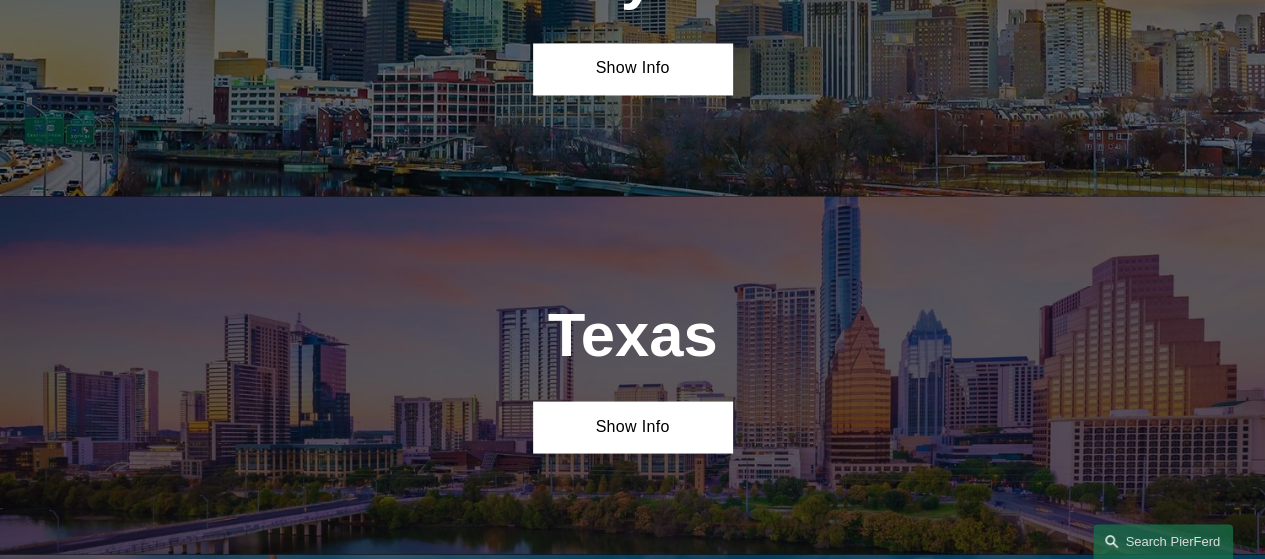 scroll, scrollTop: 5858, scrollLeft: 0, axis: vertical 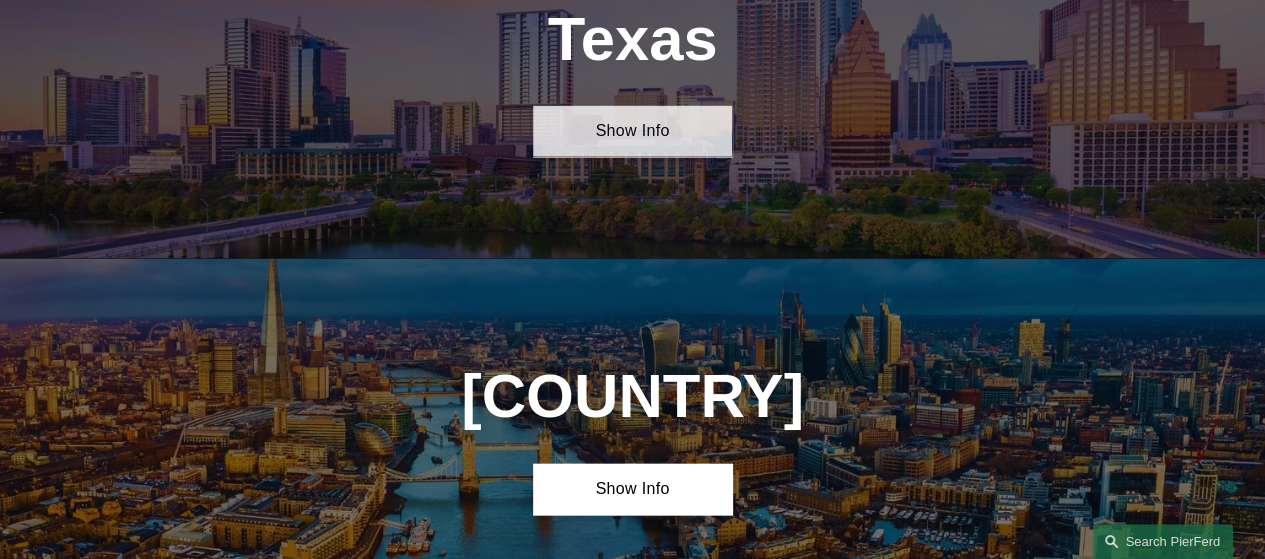 click on "Show Info" at bounding box center [632, 131] 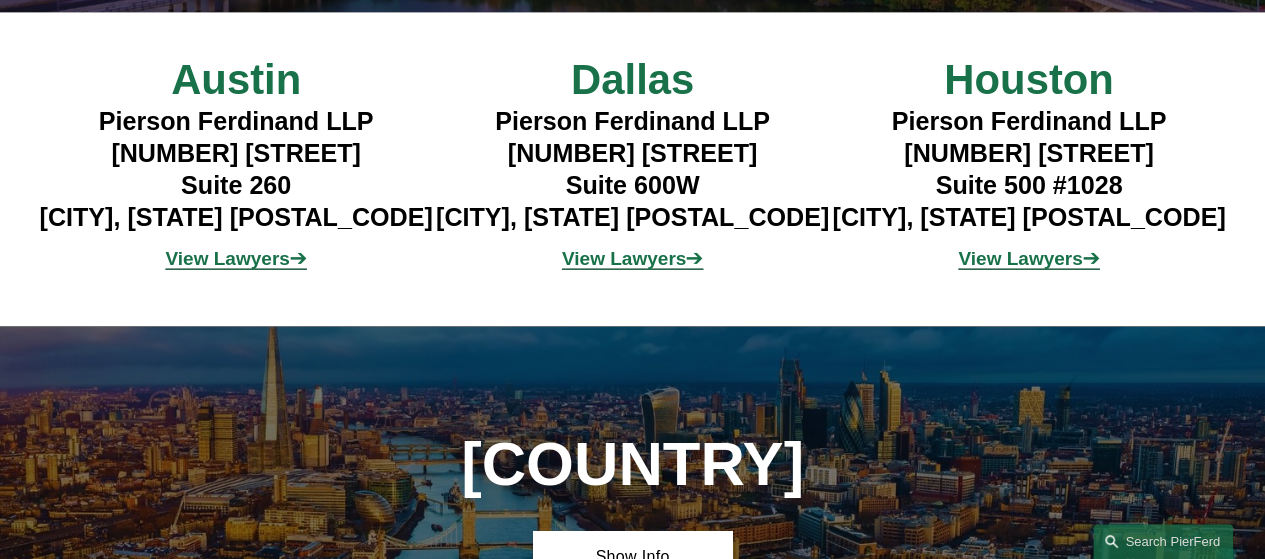 scroll, scrollTop: 6107, scrollLeft: 0, axis: vertical 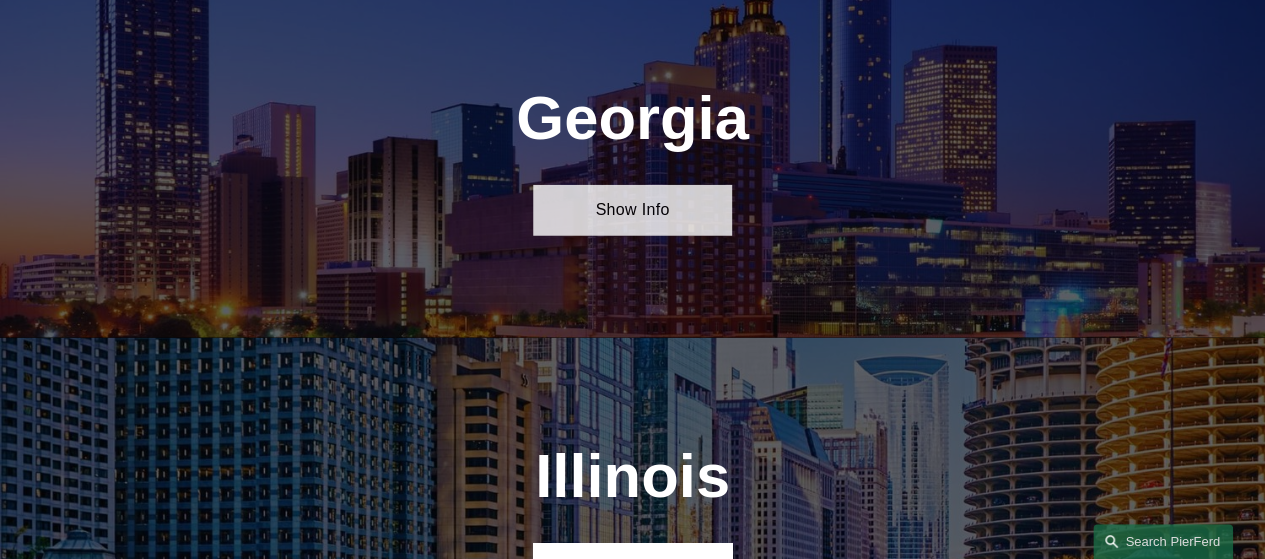 click on "Show Info" at bounding box center (632, 210) 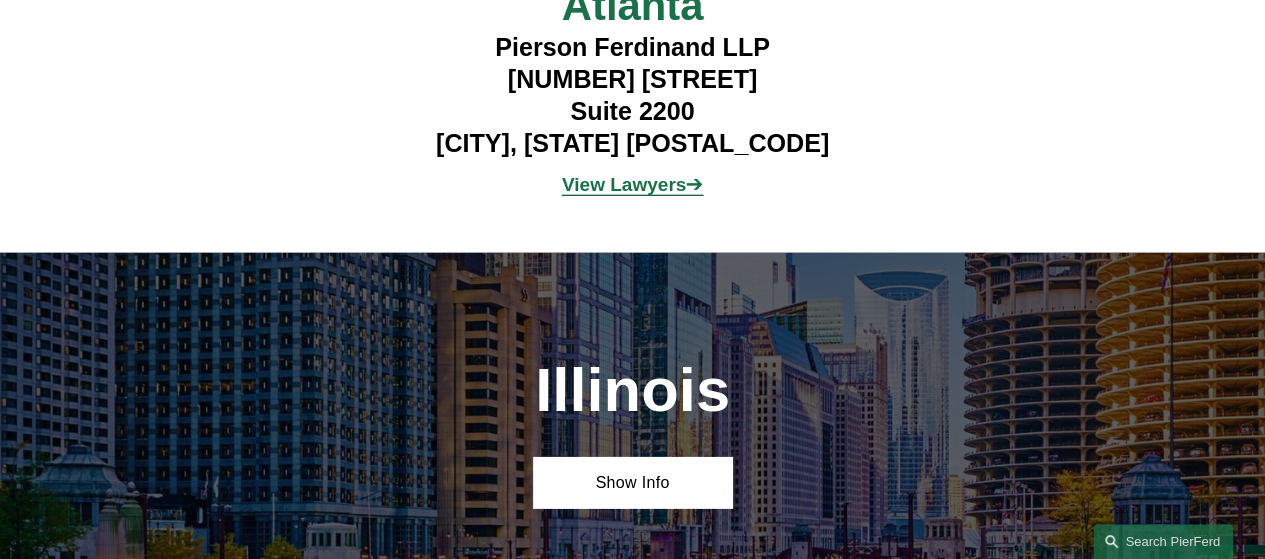 scroll, scrollTop: 2958, scrollLeft: 0, axis: vertical 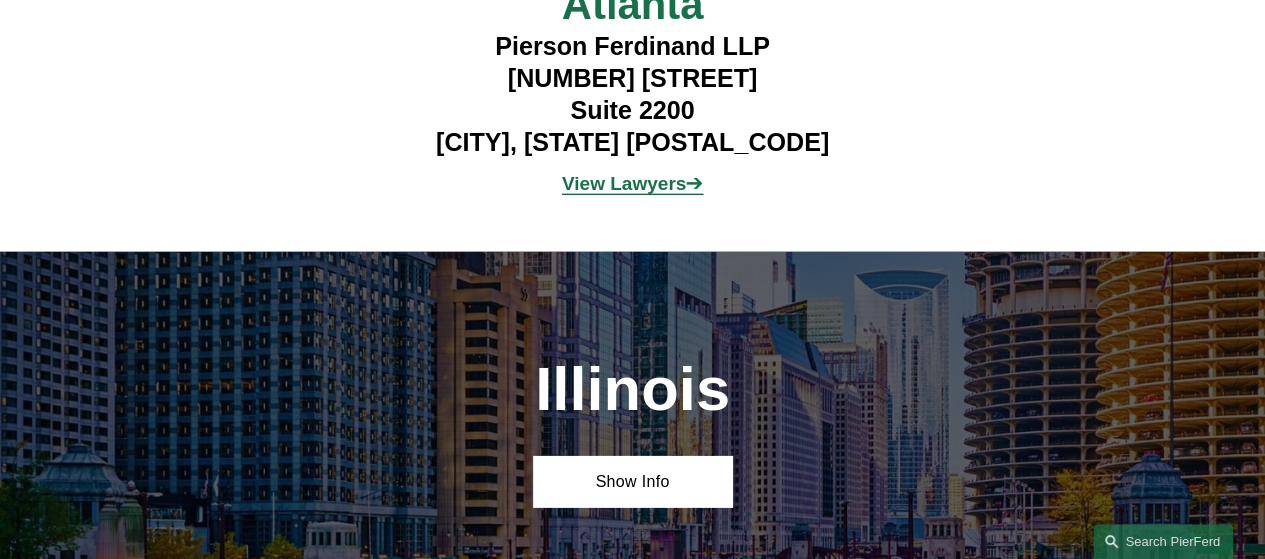 click on "View Lawyers" at bounding box center [624, 183] 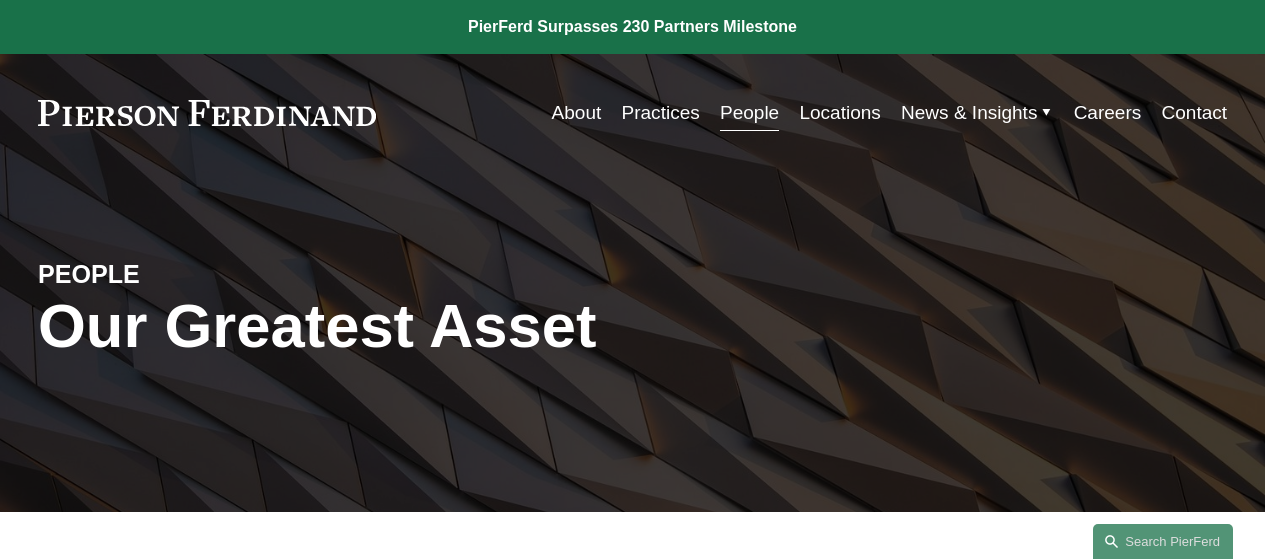 scroll, scrollTop: 0, scrollLeft: 0, axis: both 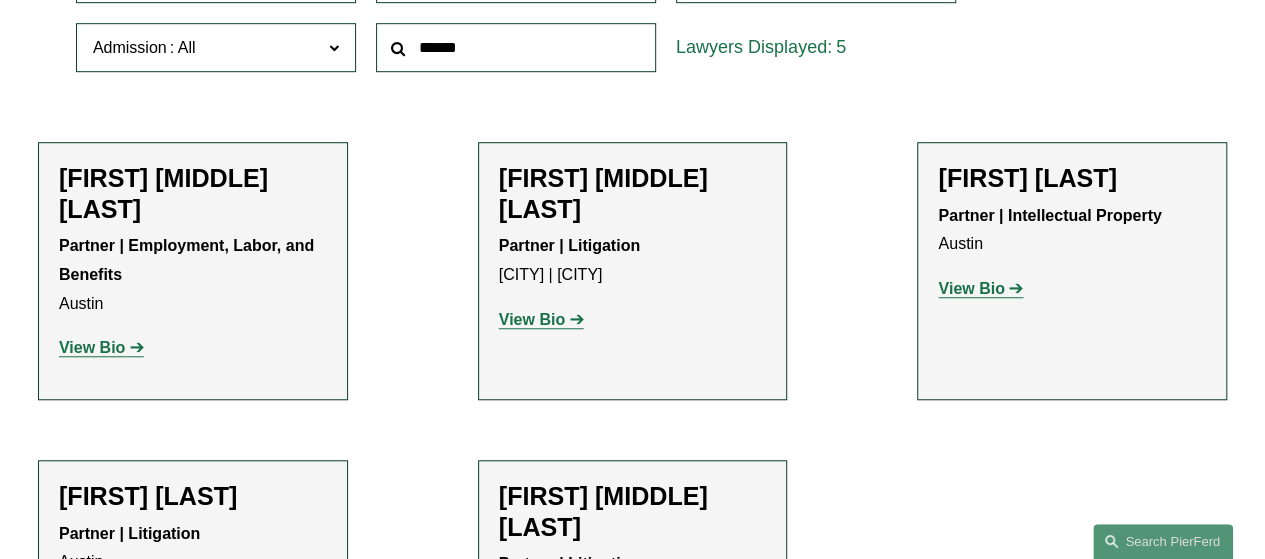 drag, startPoint x: 969, startPoint y: 283, endPoint x: 1026, endPoint y: 244, distance: 69.065186 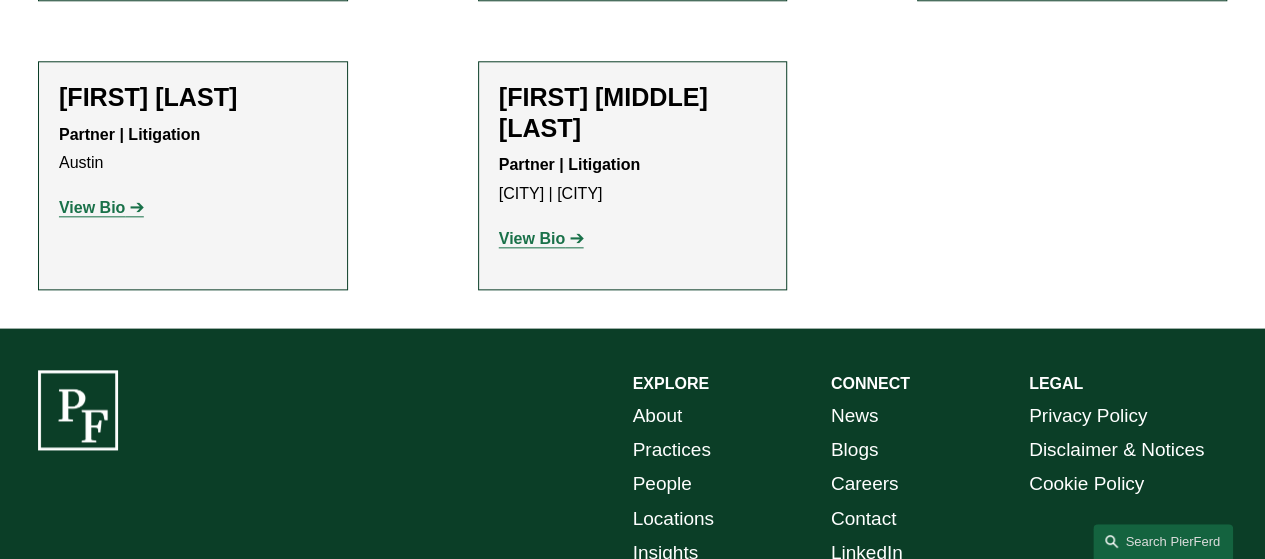 scroll, scrollTop: 1064, scrollLeft: 0, axis: vertical 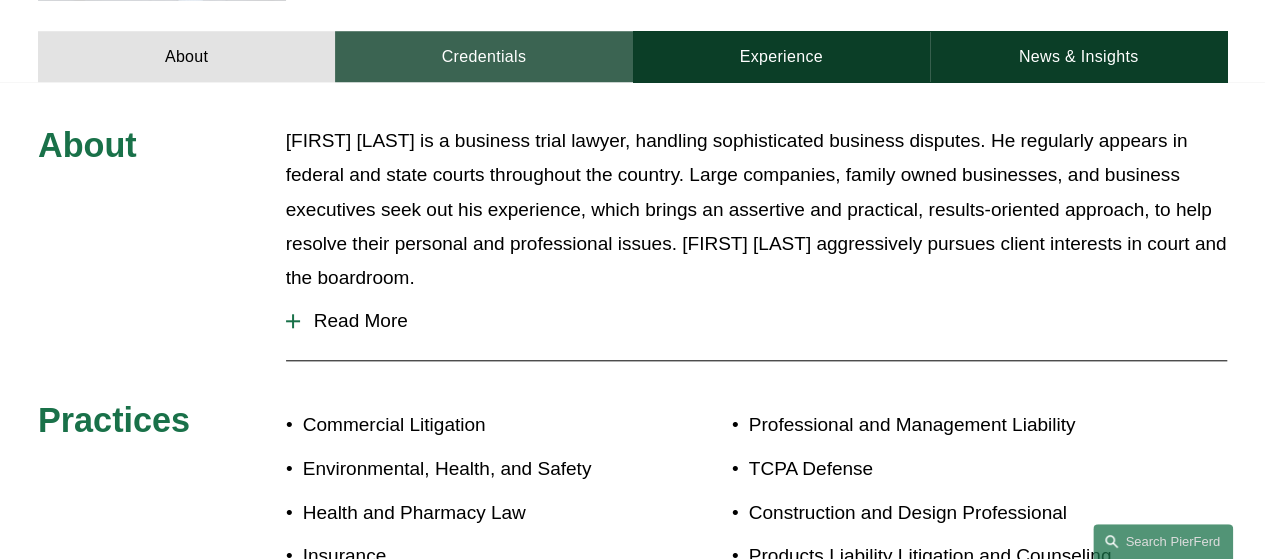click on "Credentials" at bounding box center (483, 56) 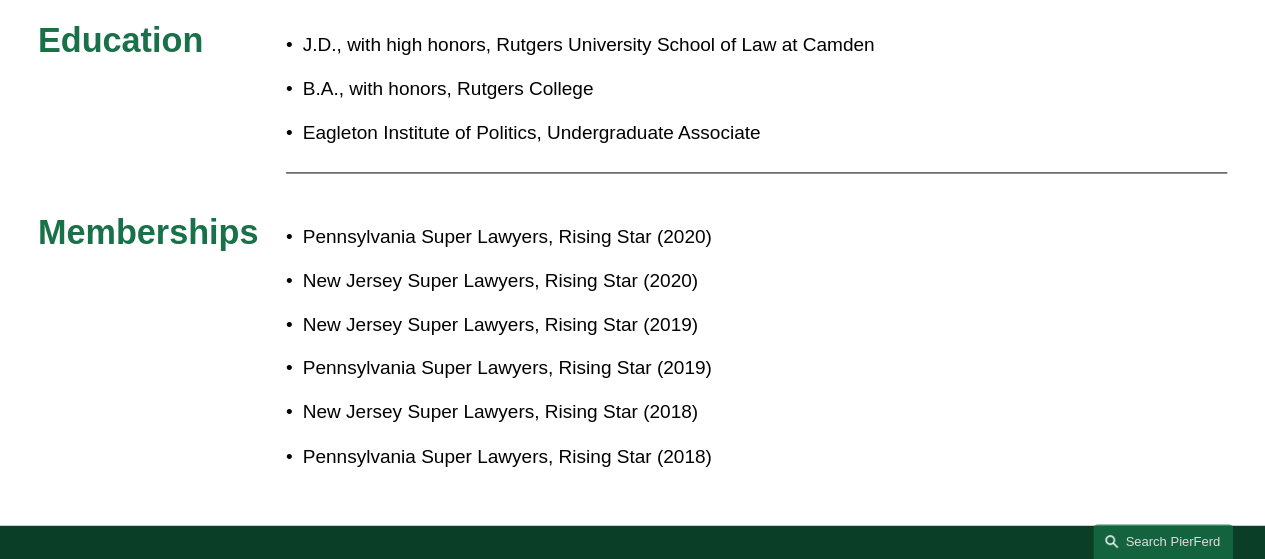 scroll, scrollTop: 1465, scrollLeft: 0, axis: vertical 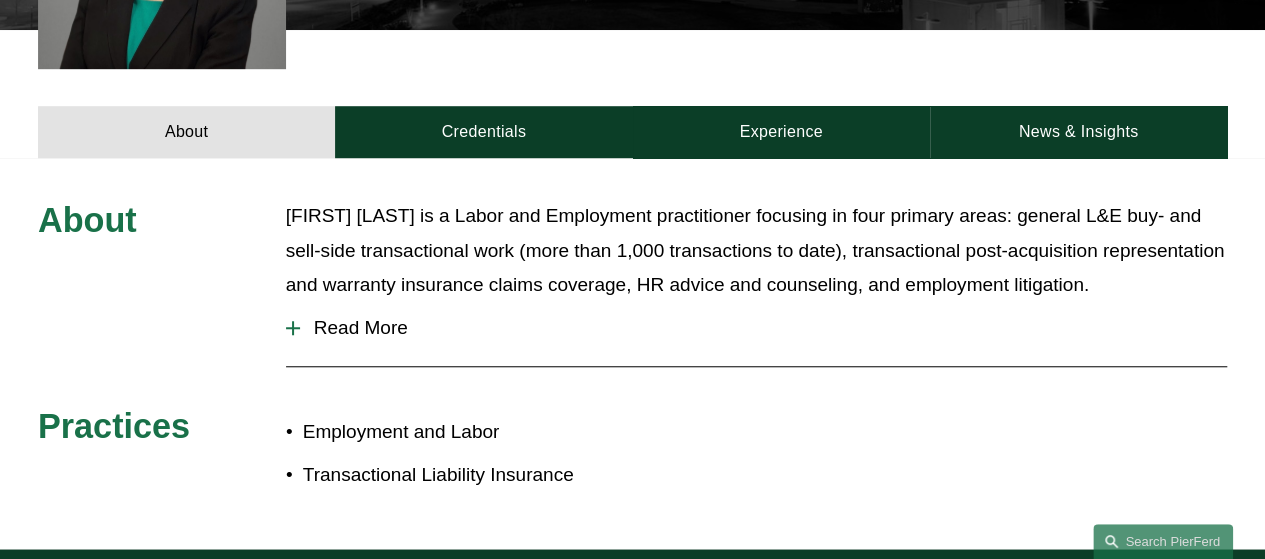 click on "Read More" at bounding box center (763, 328) 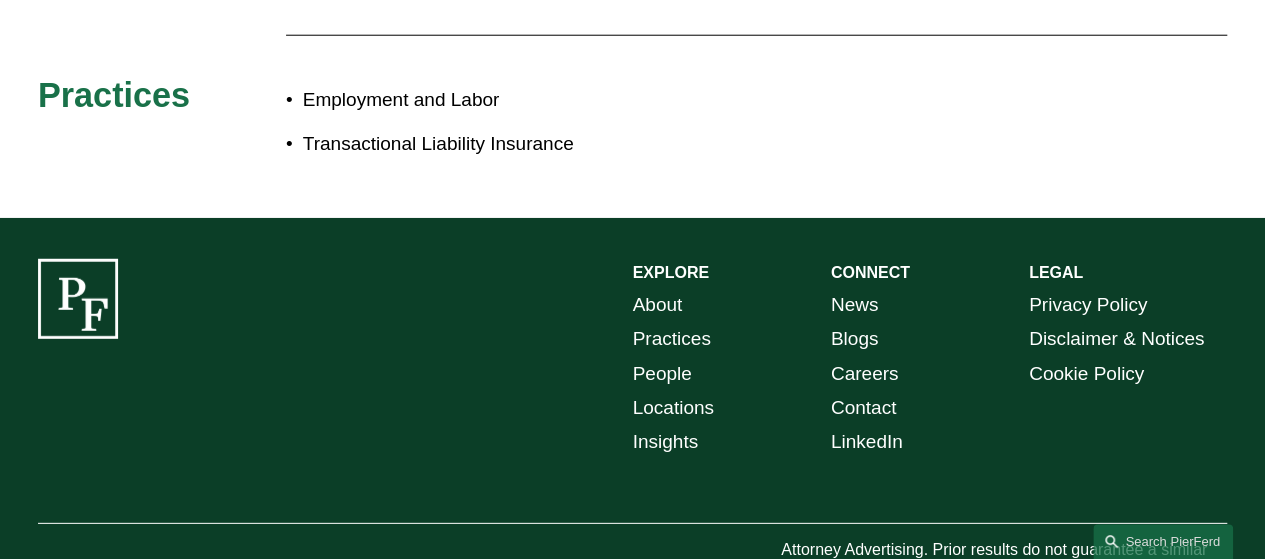 scroll, scrollTop: 2668, scrollLeft: 0, axis: vertical 